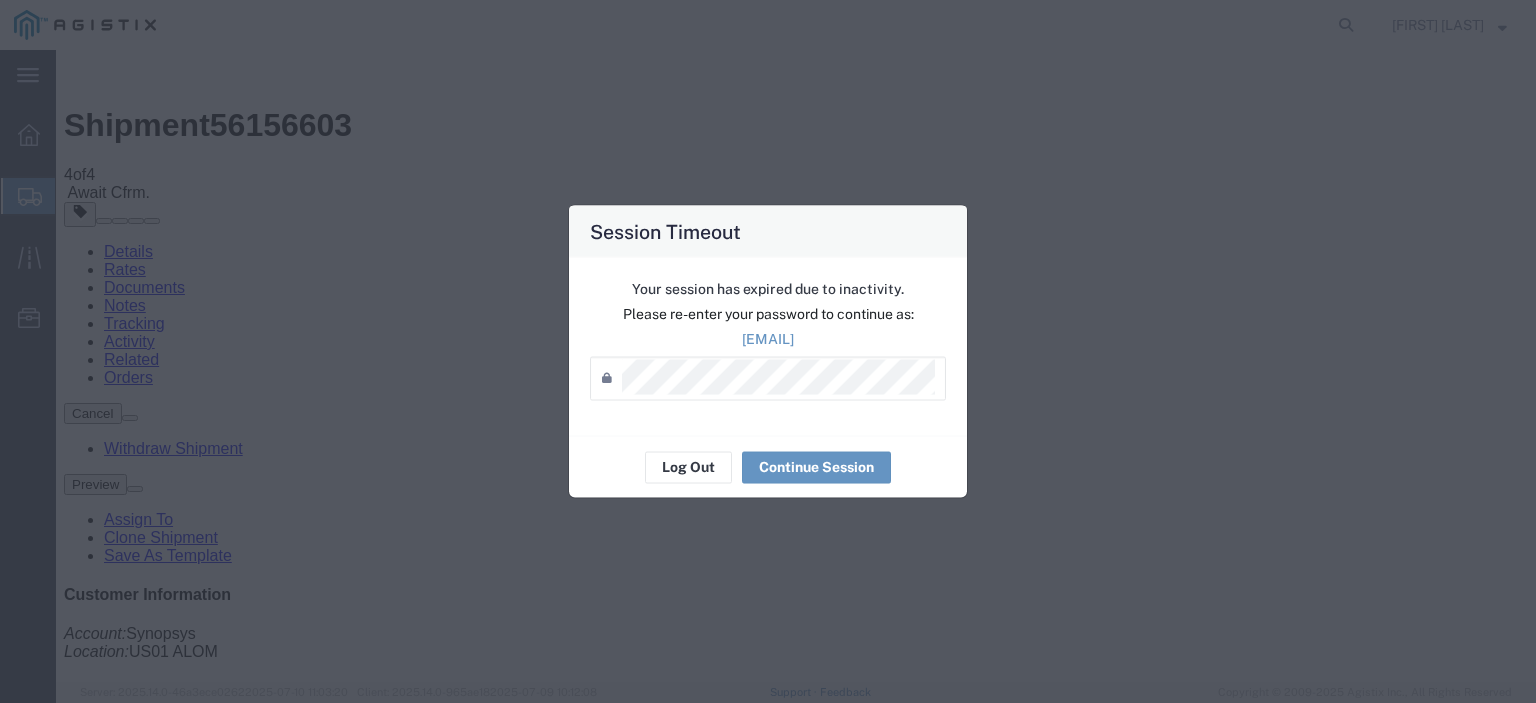 scroll, scrollTop: 0, scrollLeft: 0, axis: both 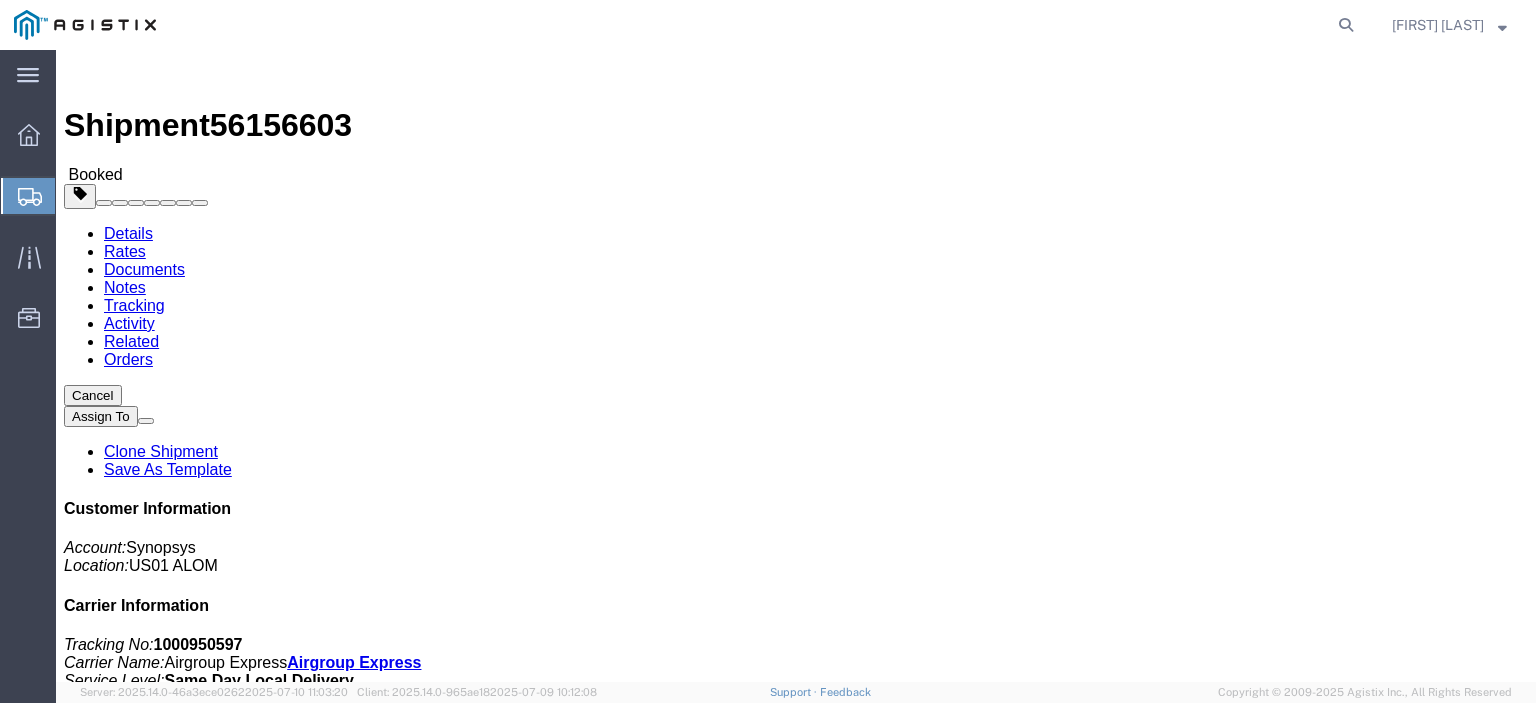 click on "Create from Template" 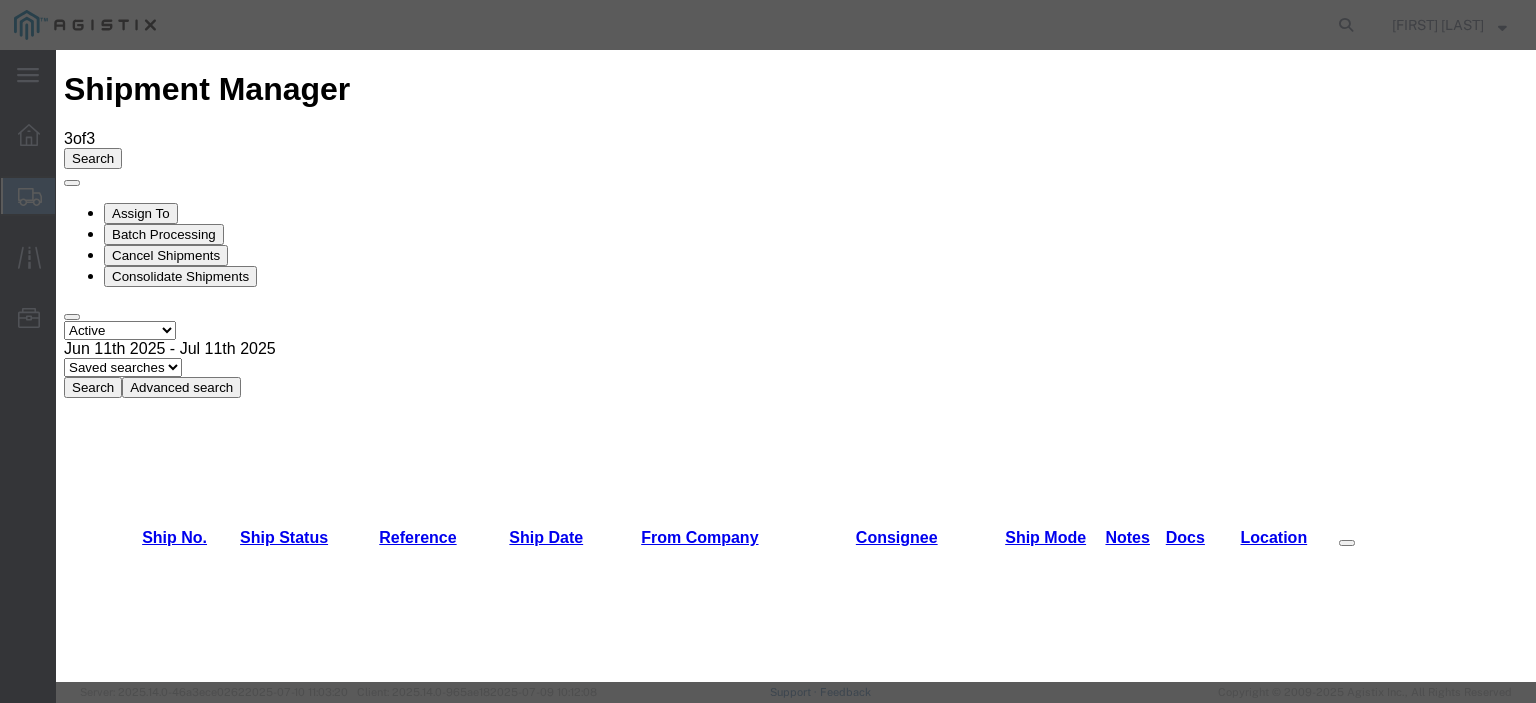 click on "B6 Shipment to ALOM -" at bounding box center [188, 2848] 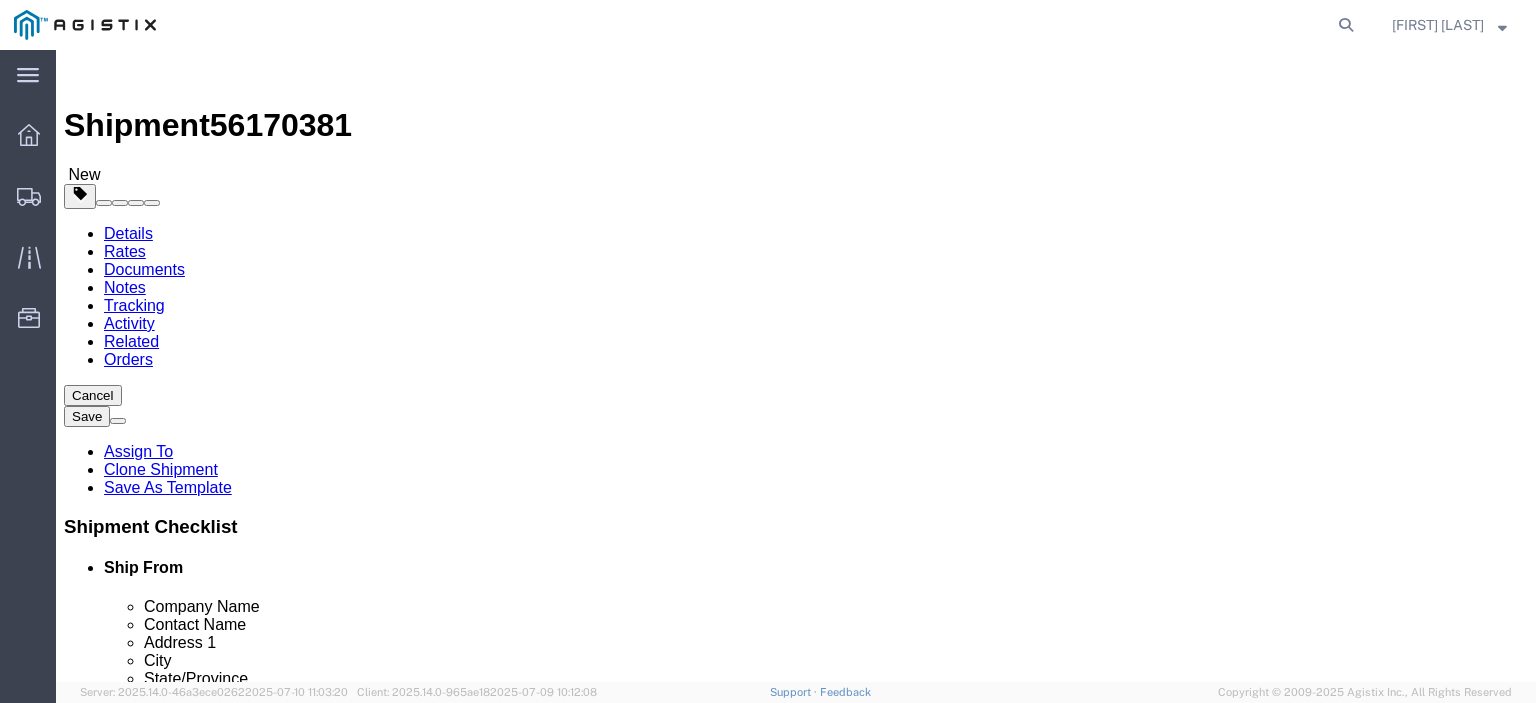 select on "65511" 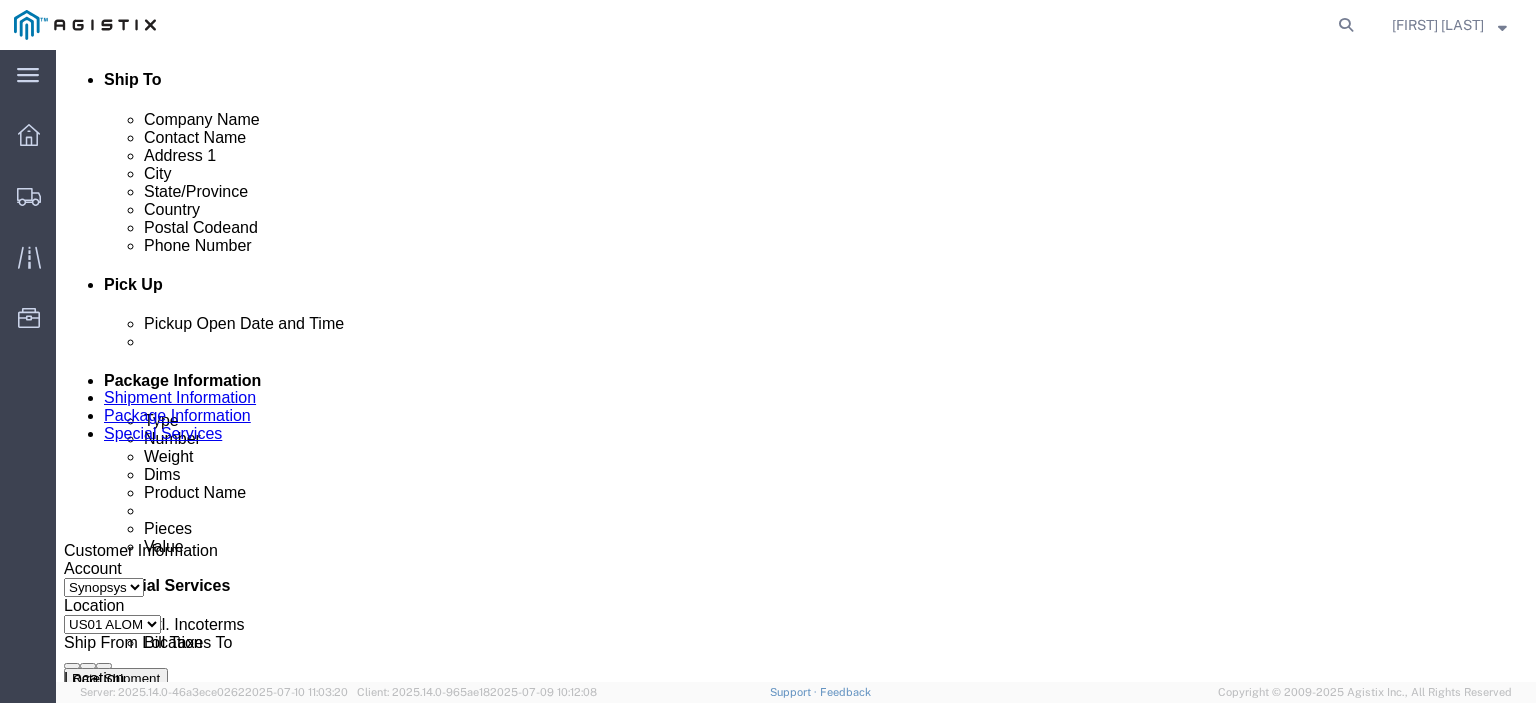 scroll, scrollTop: 800, scrollLeft: 0, axis: vertical 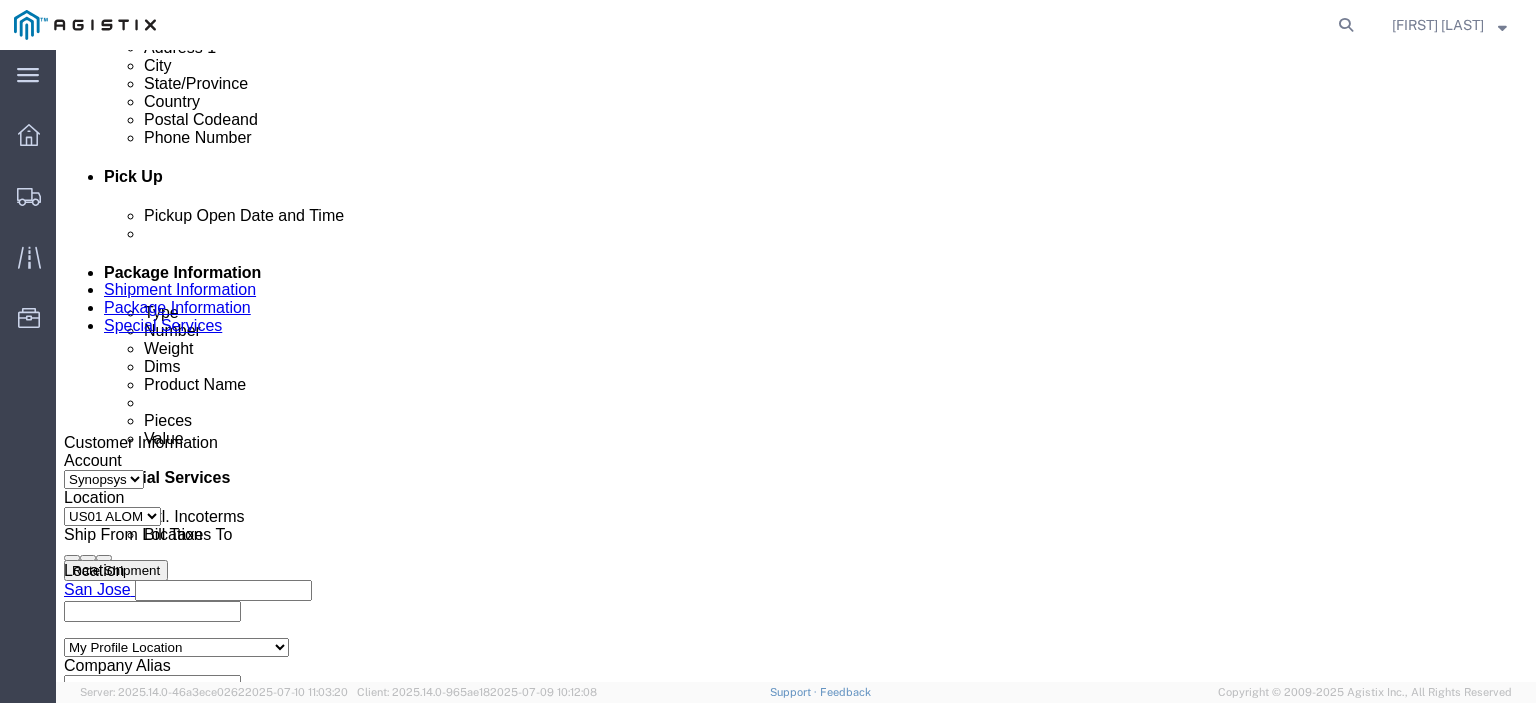 click on "[MONTH] [DAY] [YEAR] [HOUR]:[MINUTE] [AM/PM]" 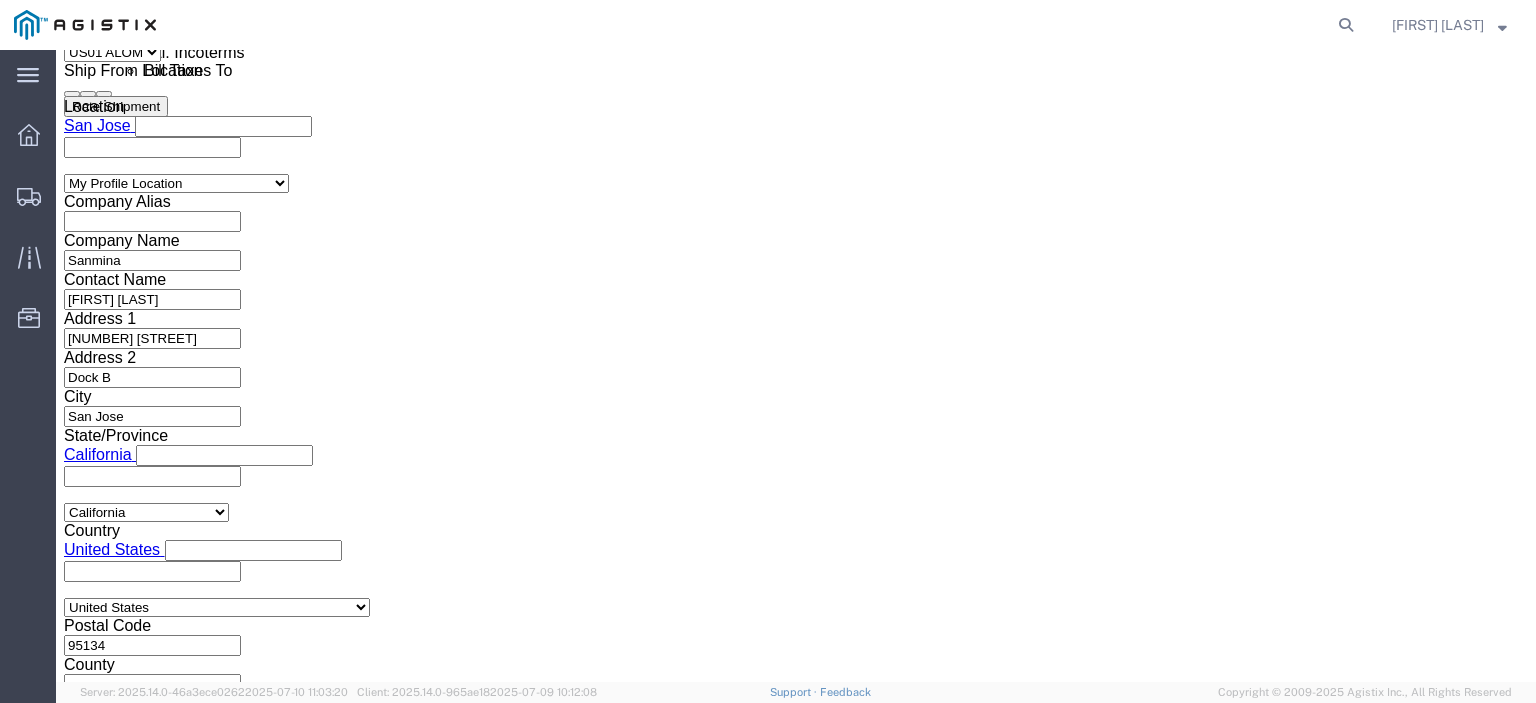 type on "2:30 PM" 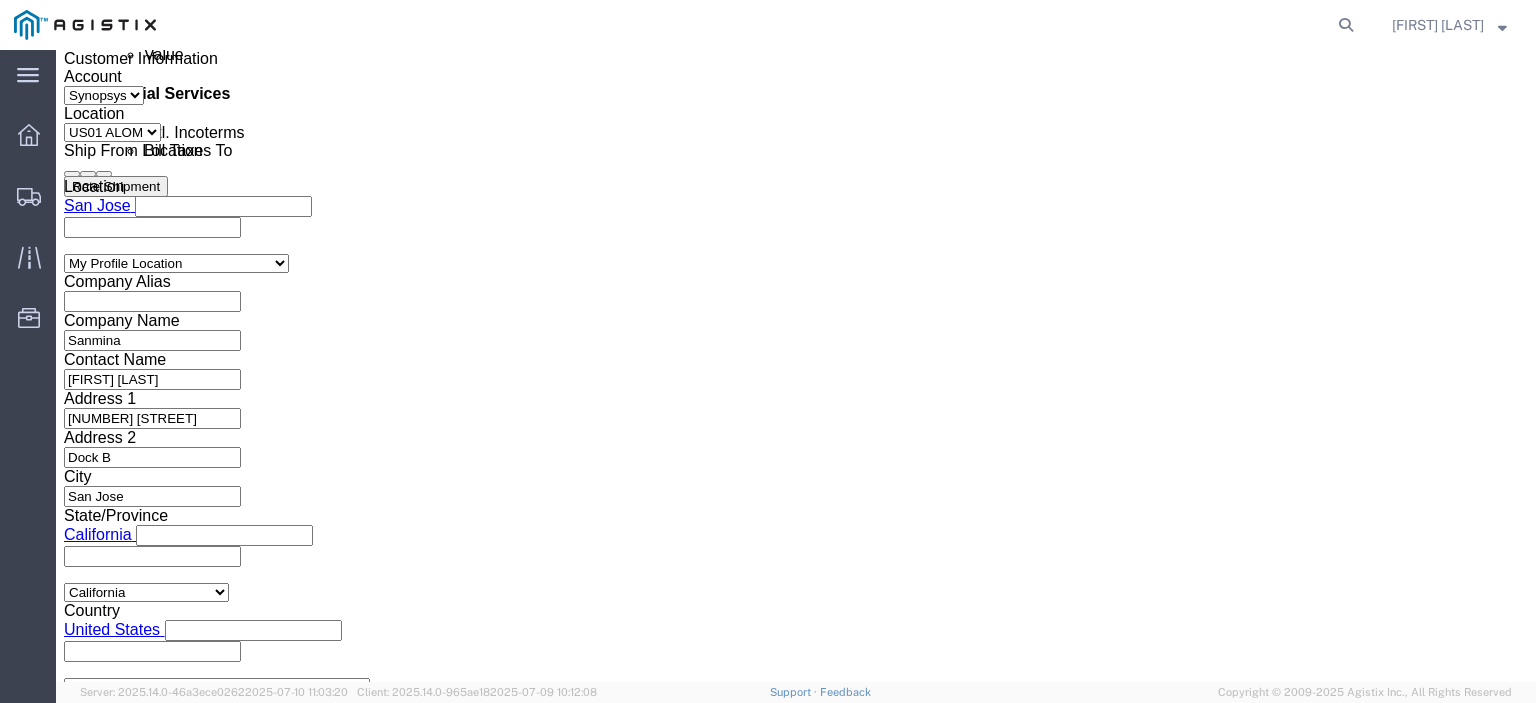 scroll, scrollTop: 1064, scrollLeft: 0, axis: vertical 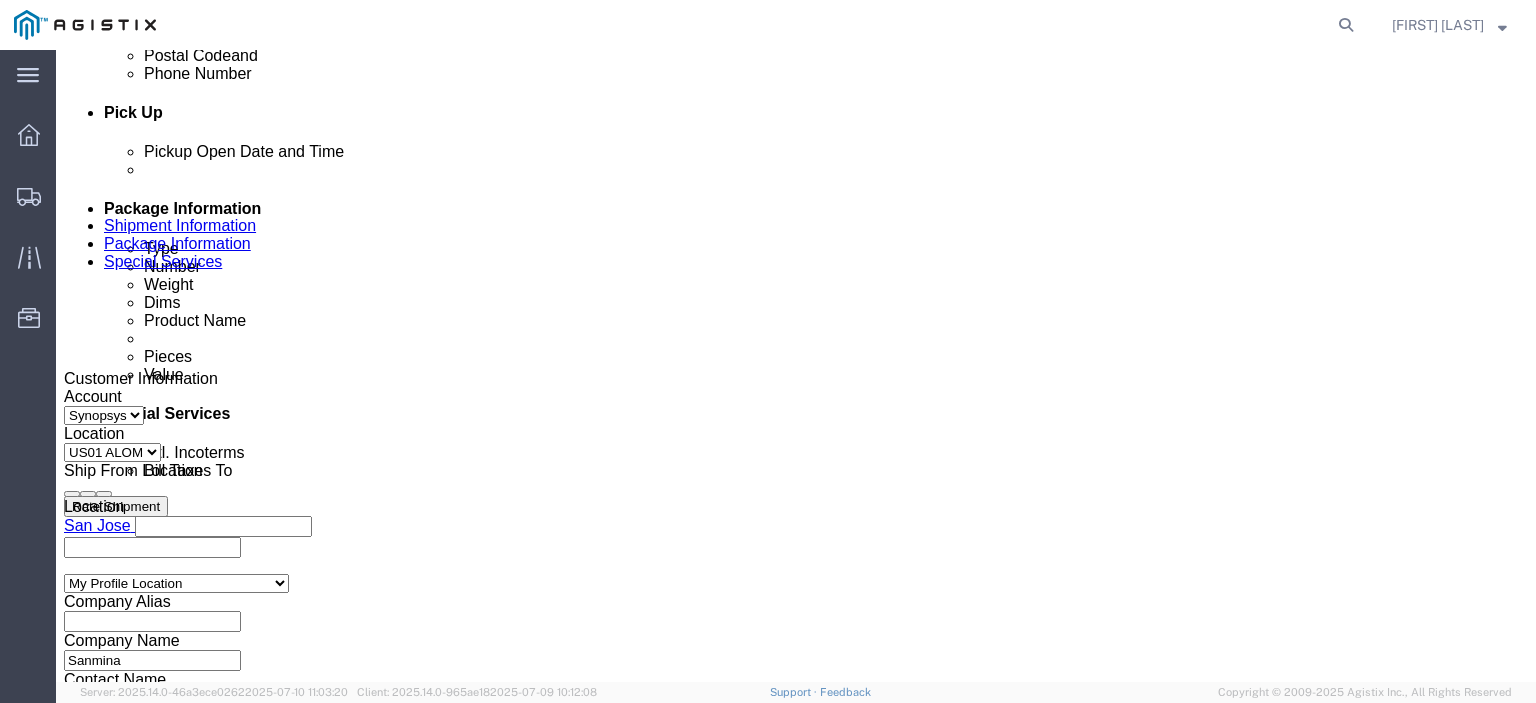 click on "Jul 11 2025 3:30 PM" 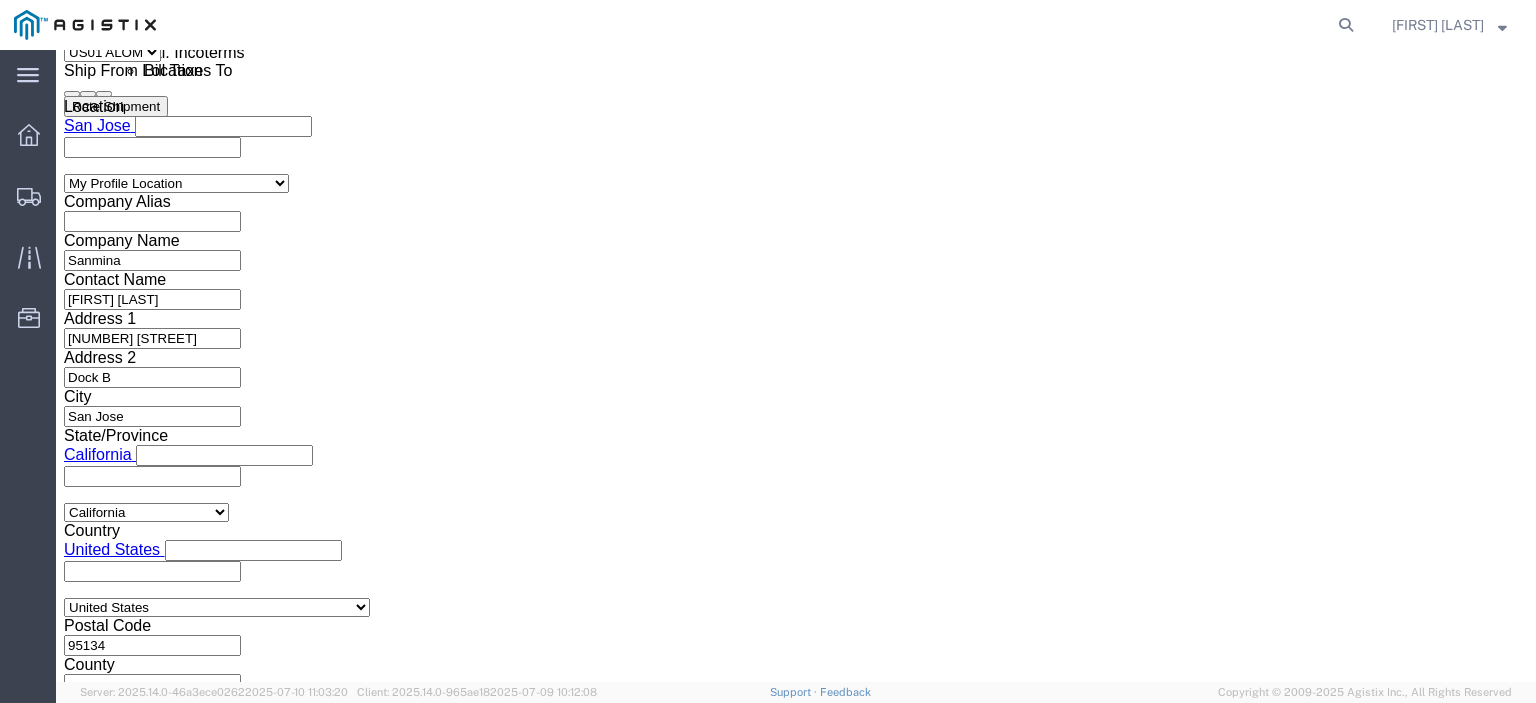 type on "3:00 PM" 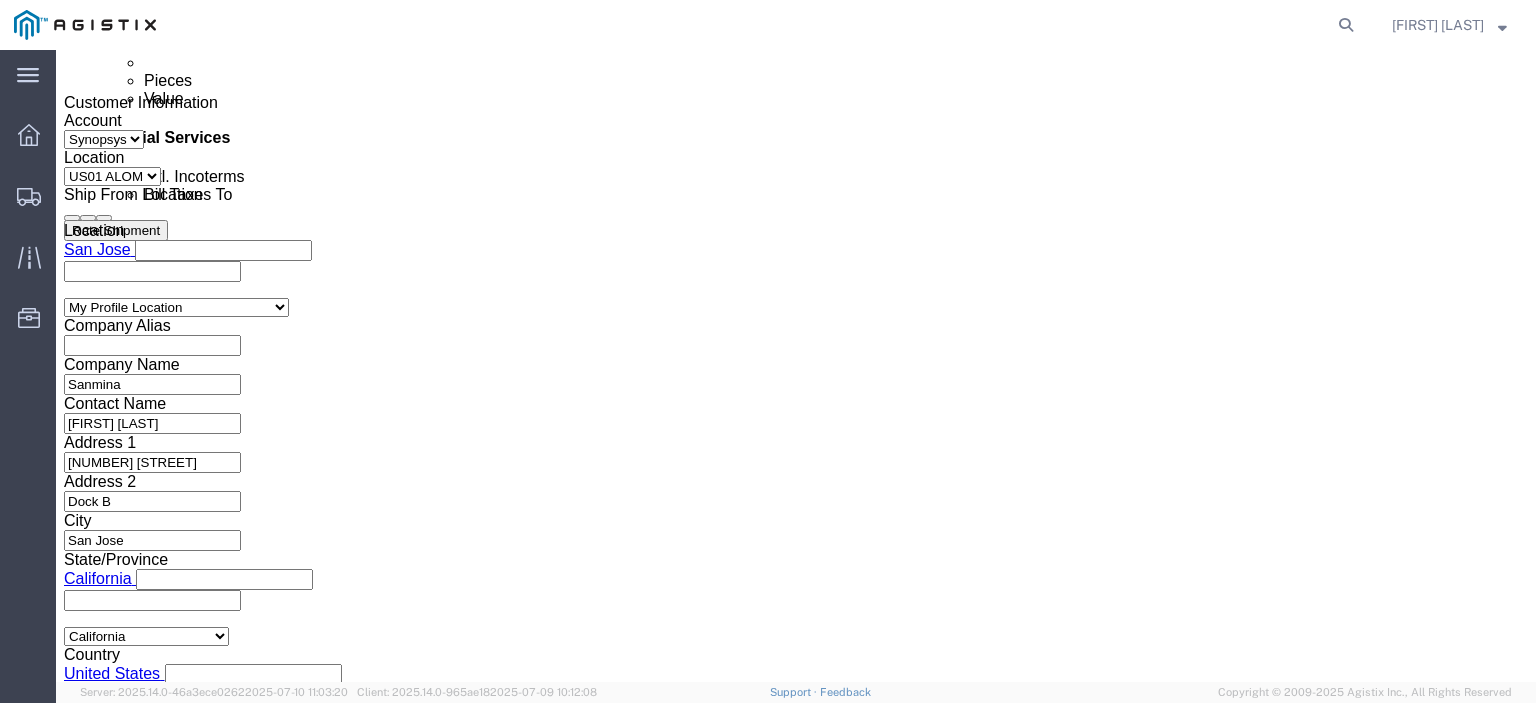 scroll, scrollTop: 964, scrollLeft: 0, axis: vertical 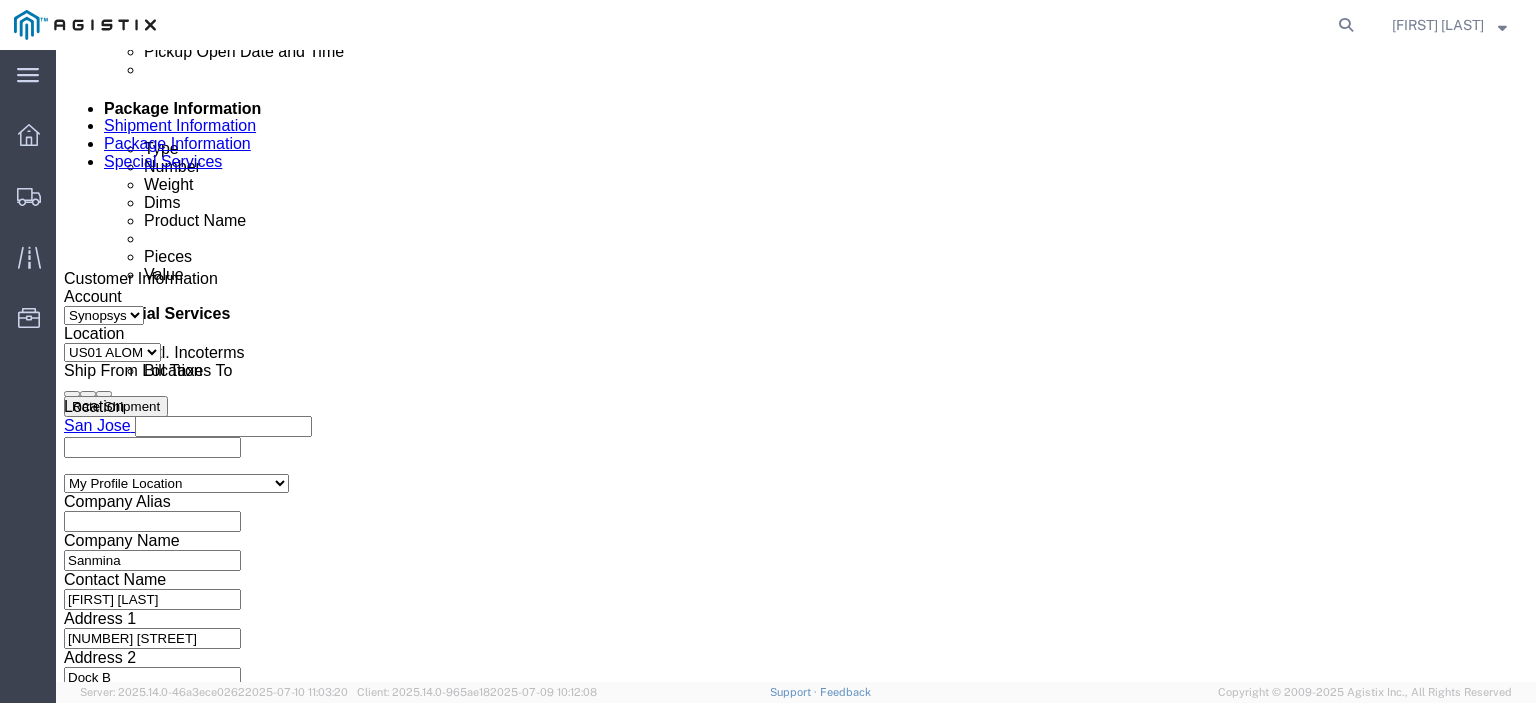 click 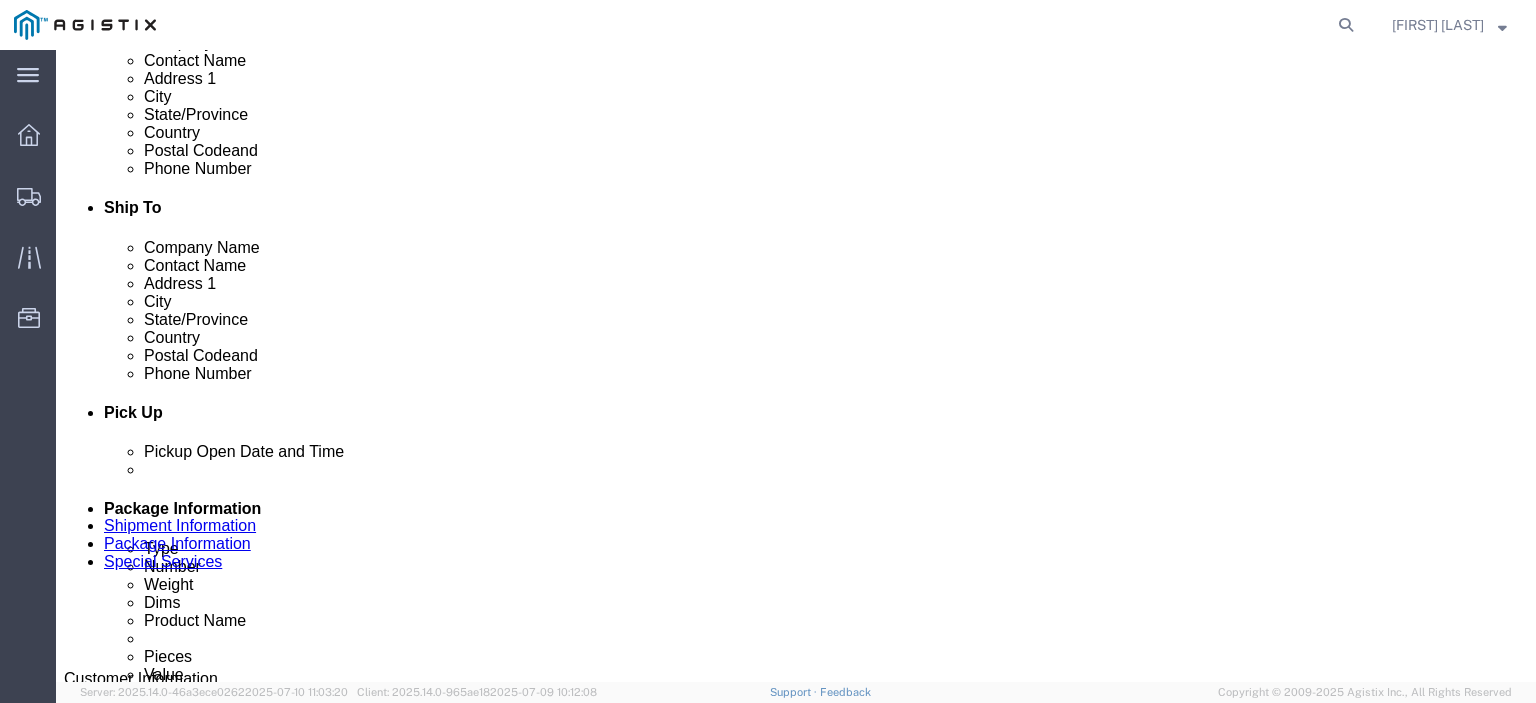 scroll, scrollTop: 0, scrollLeft: 0, axis: both 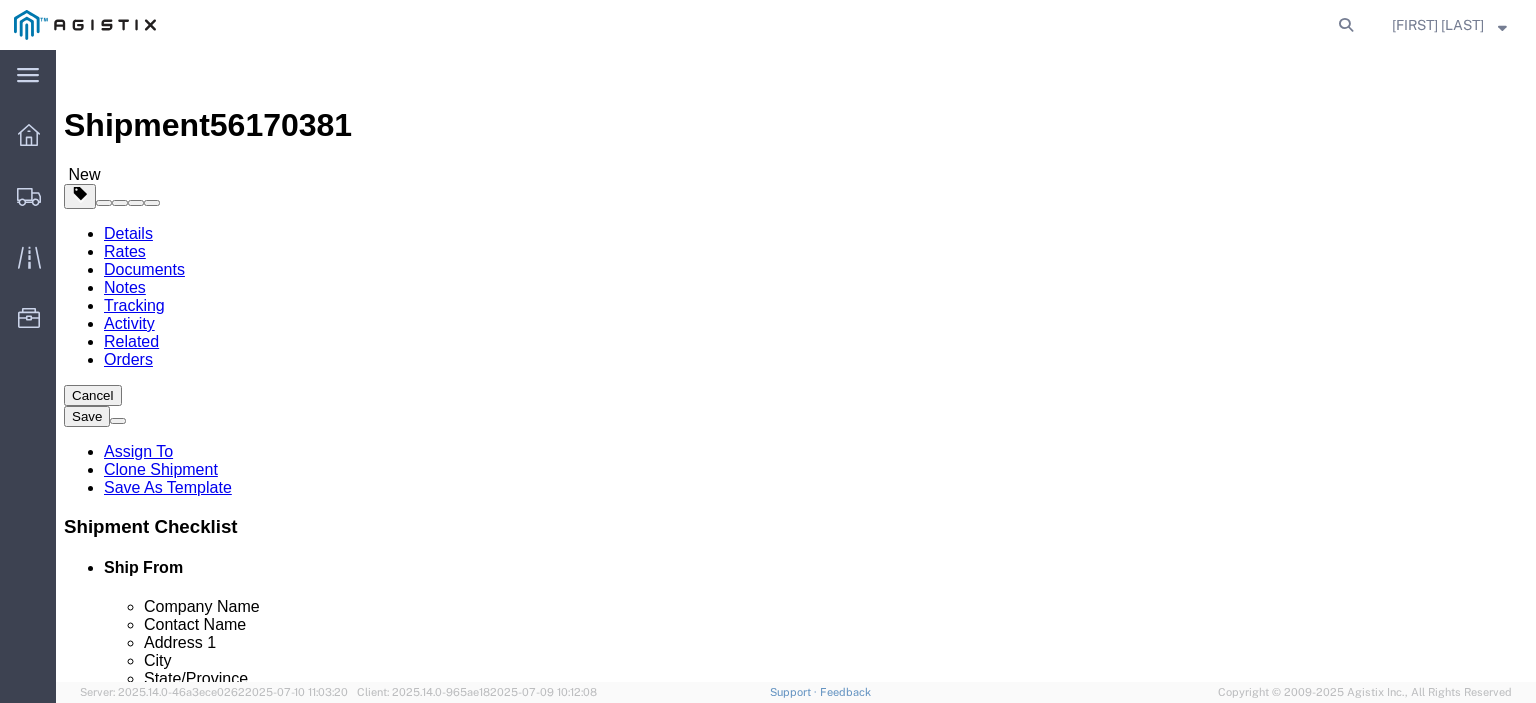 click 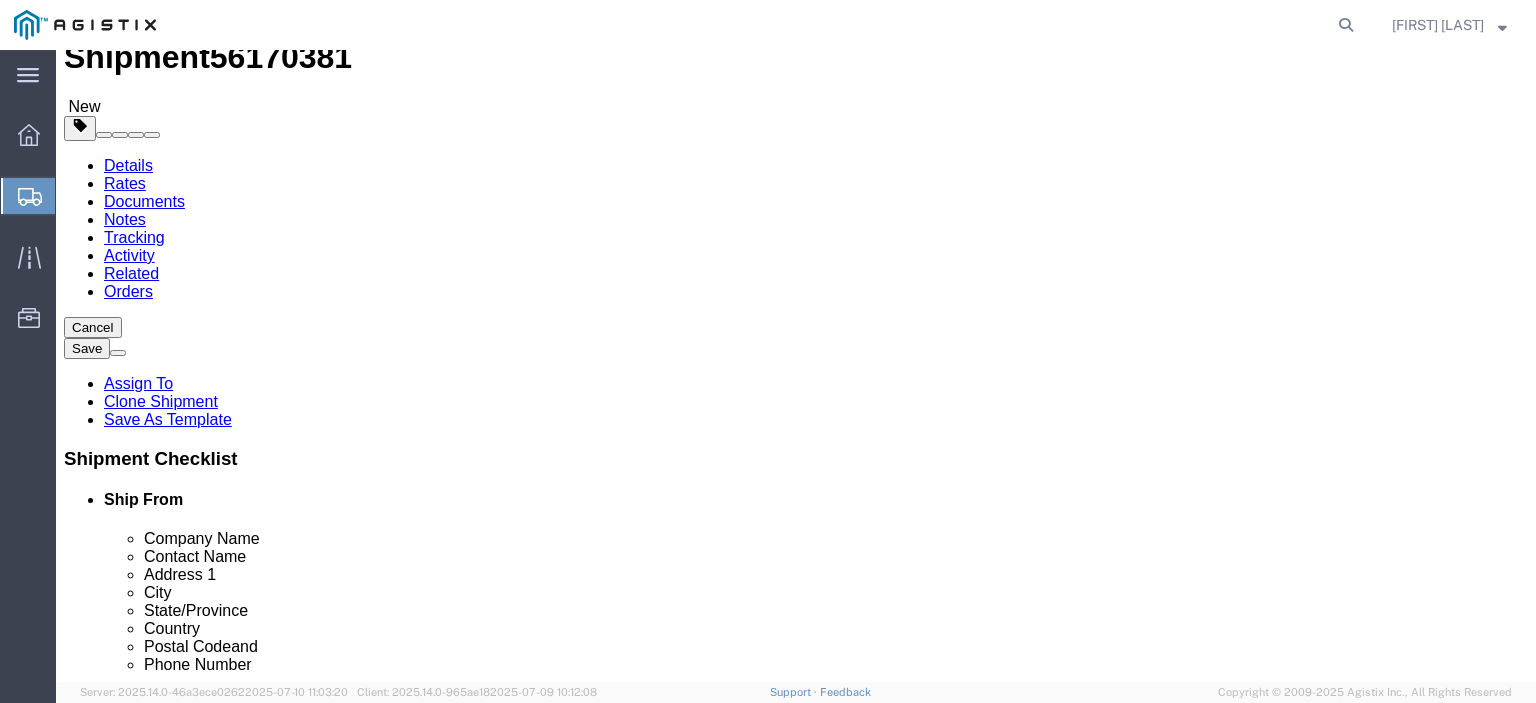 scroll, scrollTop: 100, scrollLeft: 0, axis: vertical 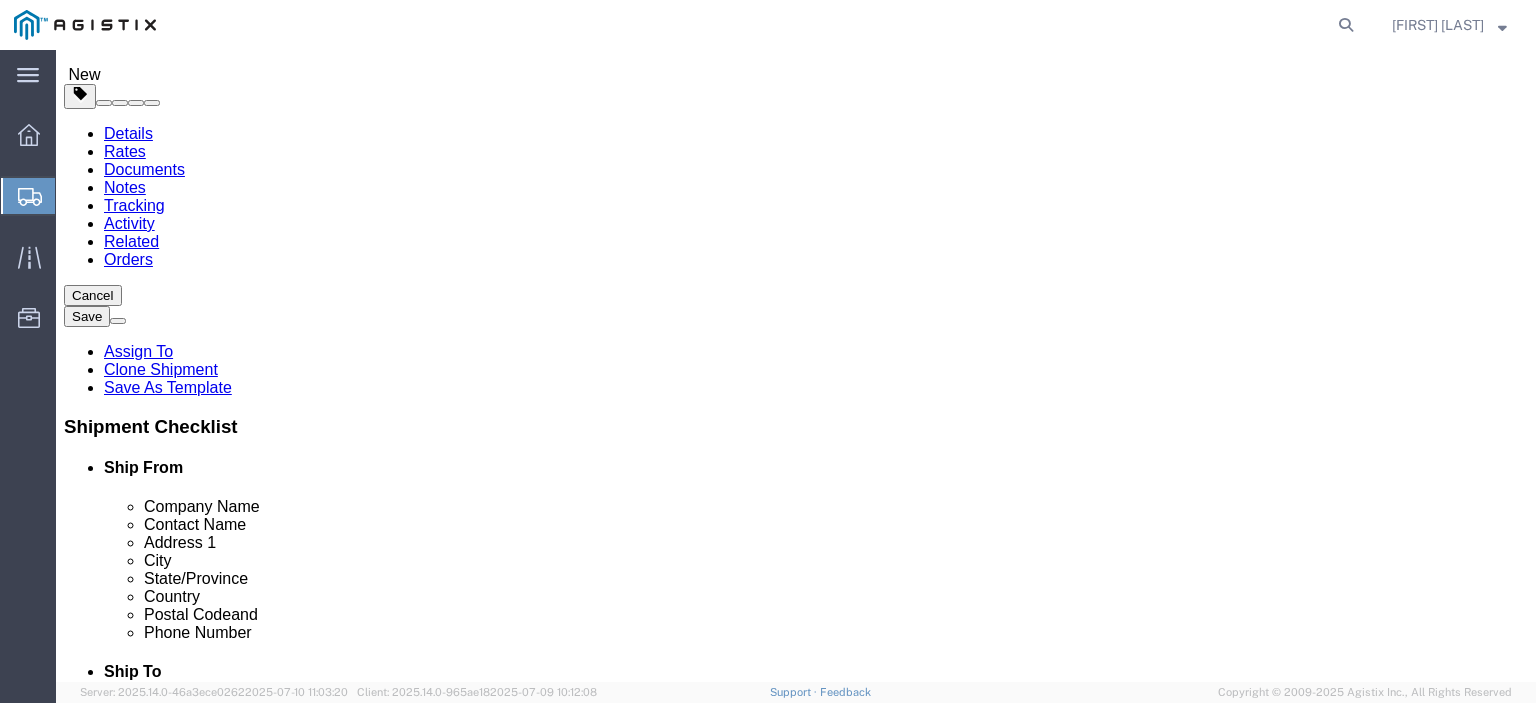 click on "1" 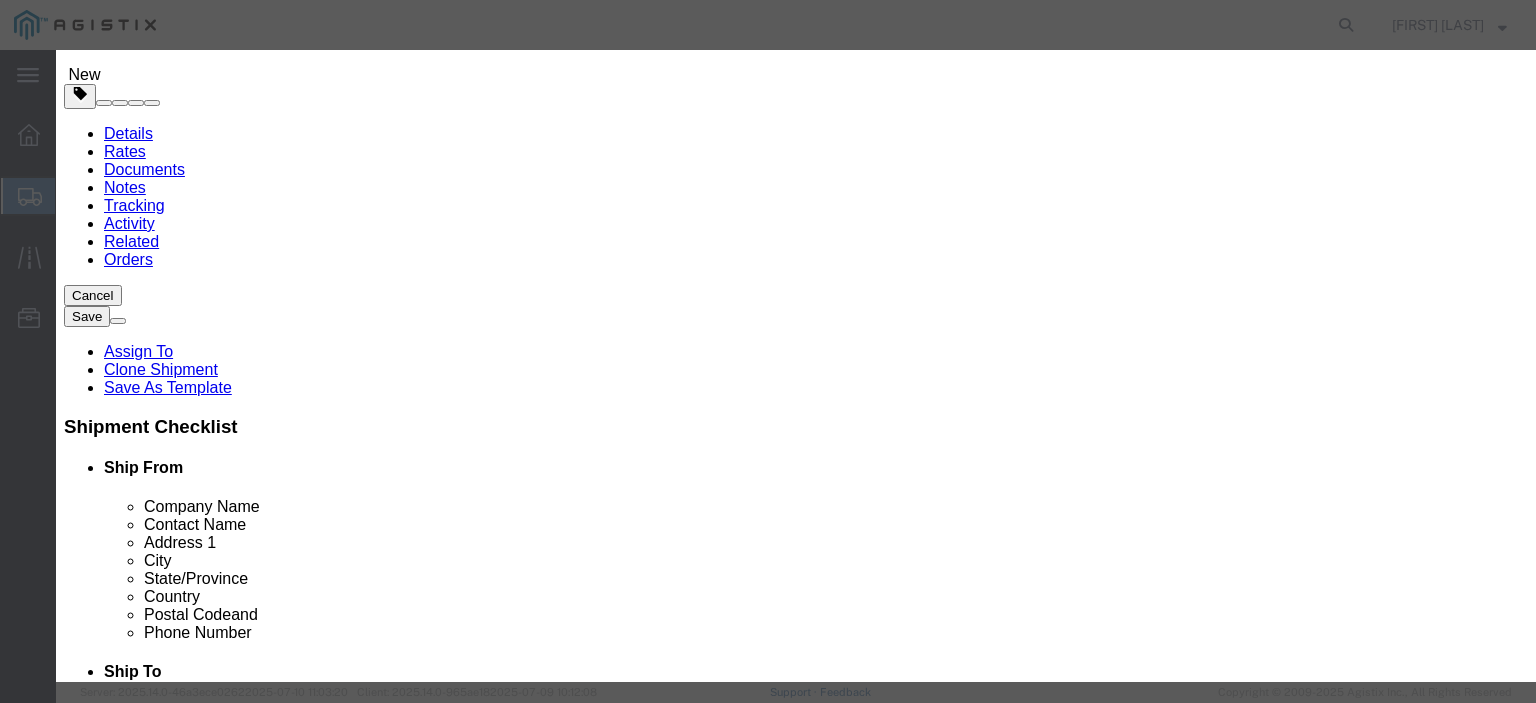 click on "1.00" 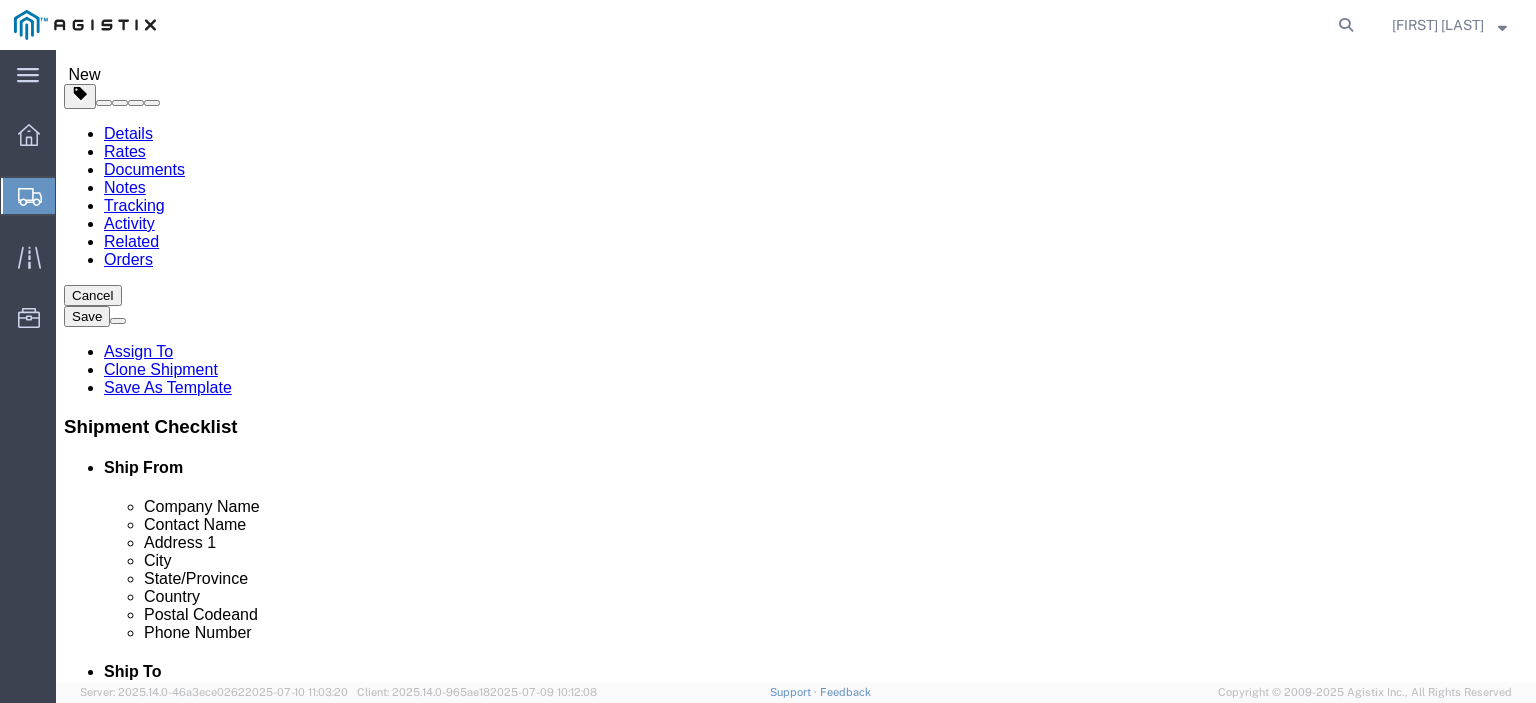 click 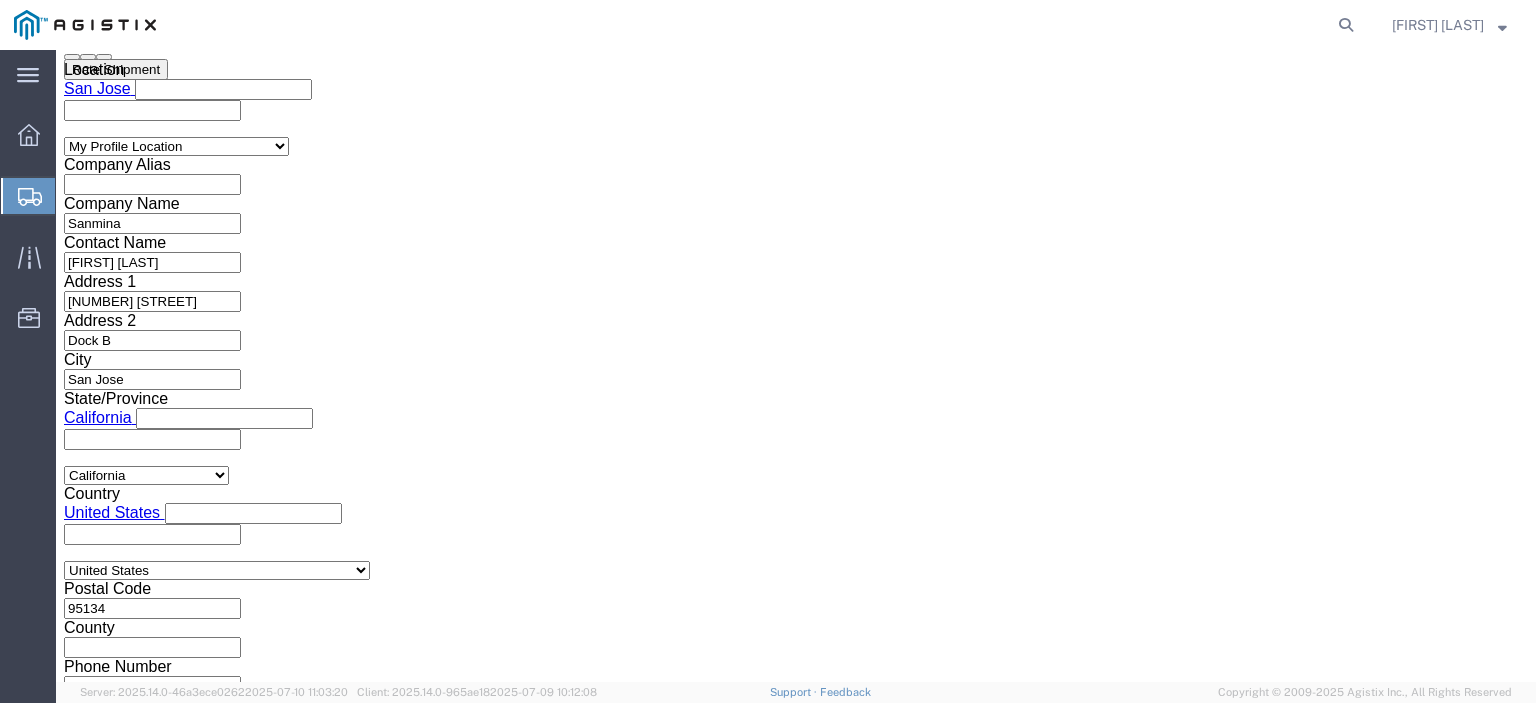 scroll, scrollTop: 1200, scrollLeft: 0, axis: vertical 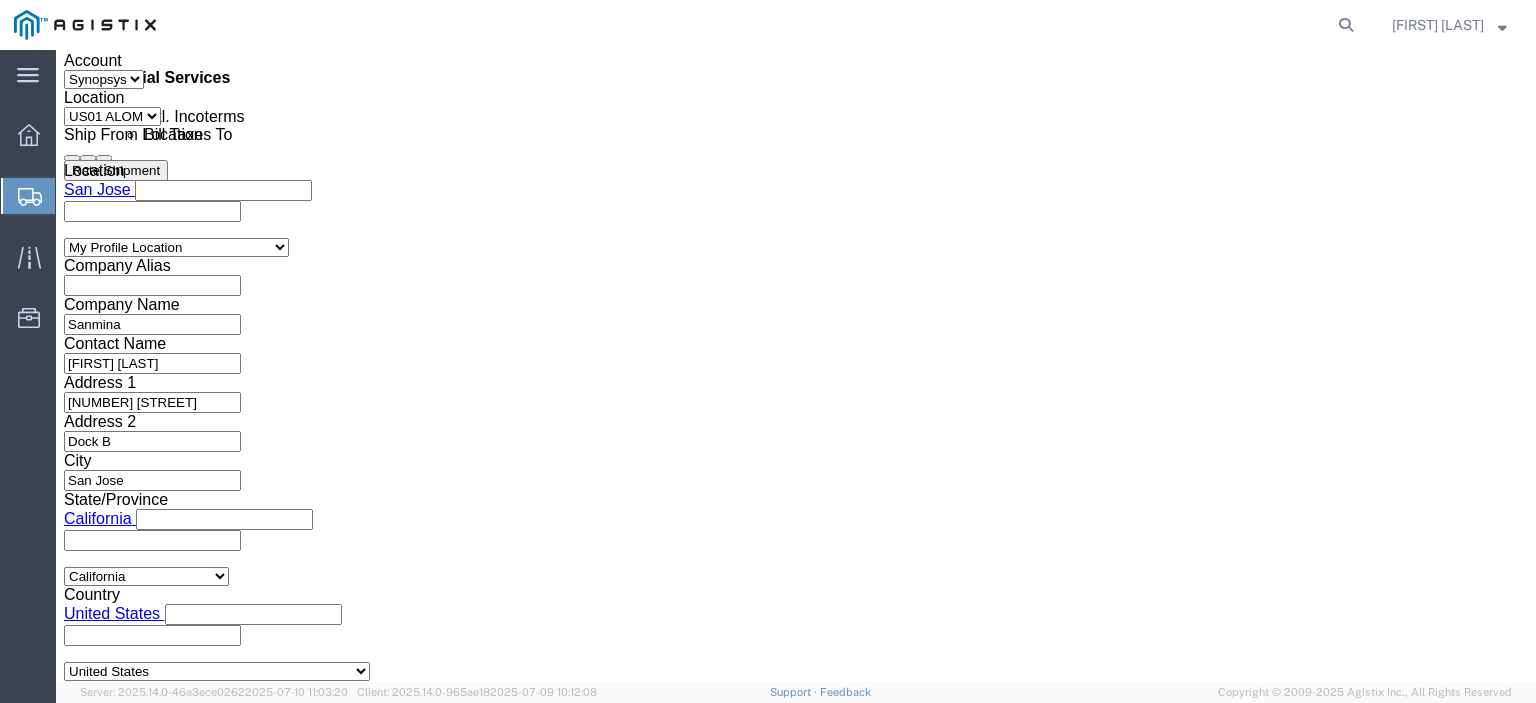 drag, startPoint x: 1032, startPoint y: 306, endPoint x: 942, endPoint y: 295, distance: 90.66973 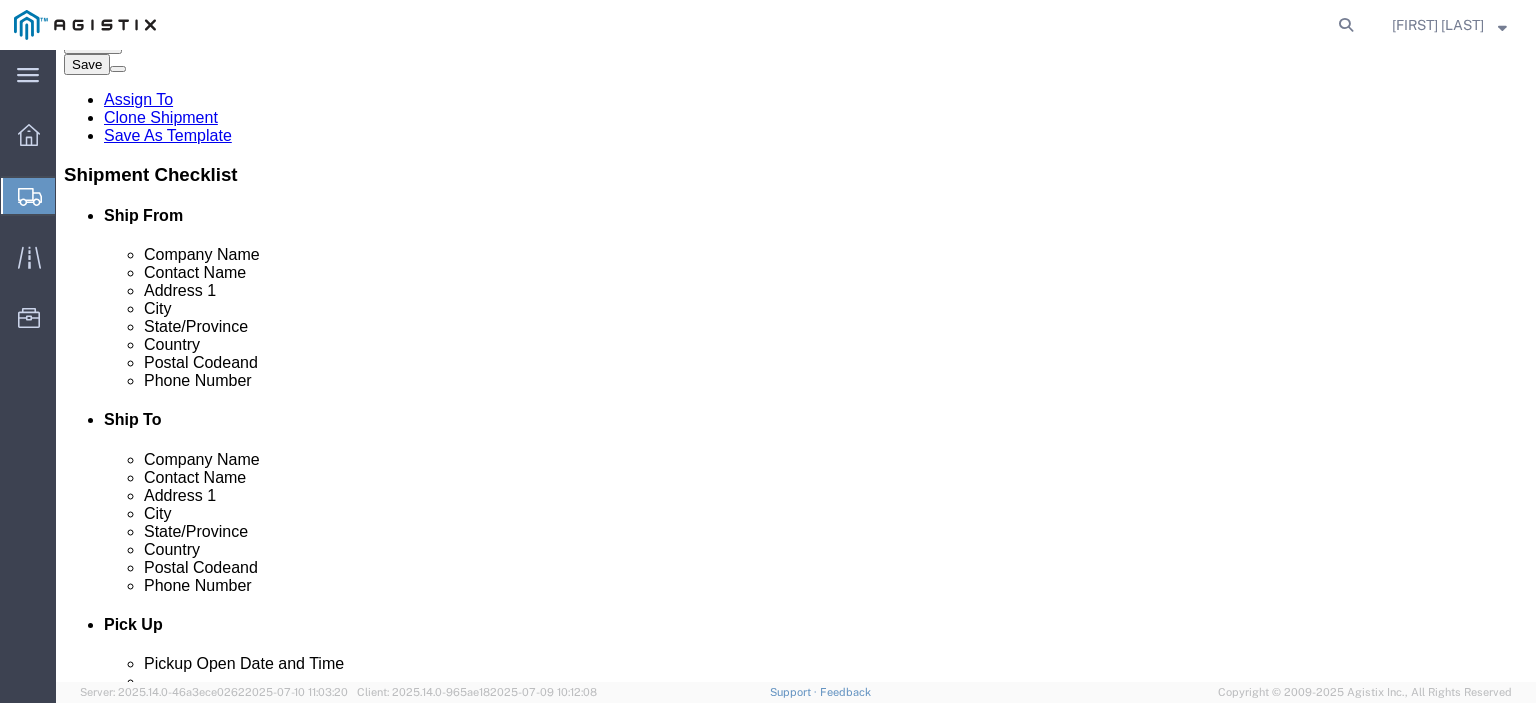 scroll, scrollTop: 0, scrollLeft: 0, axis: both 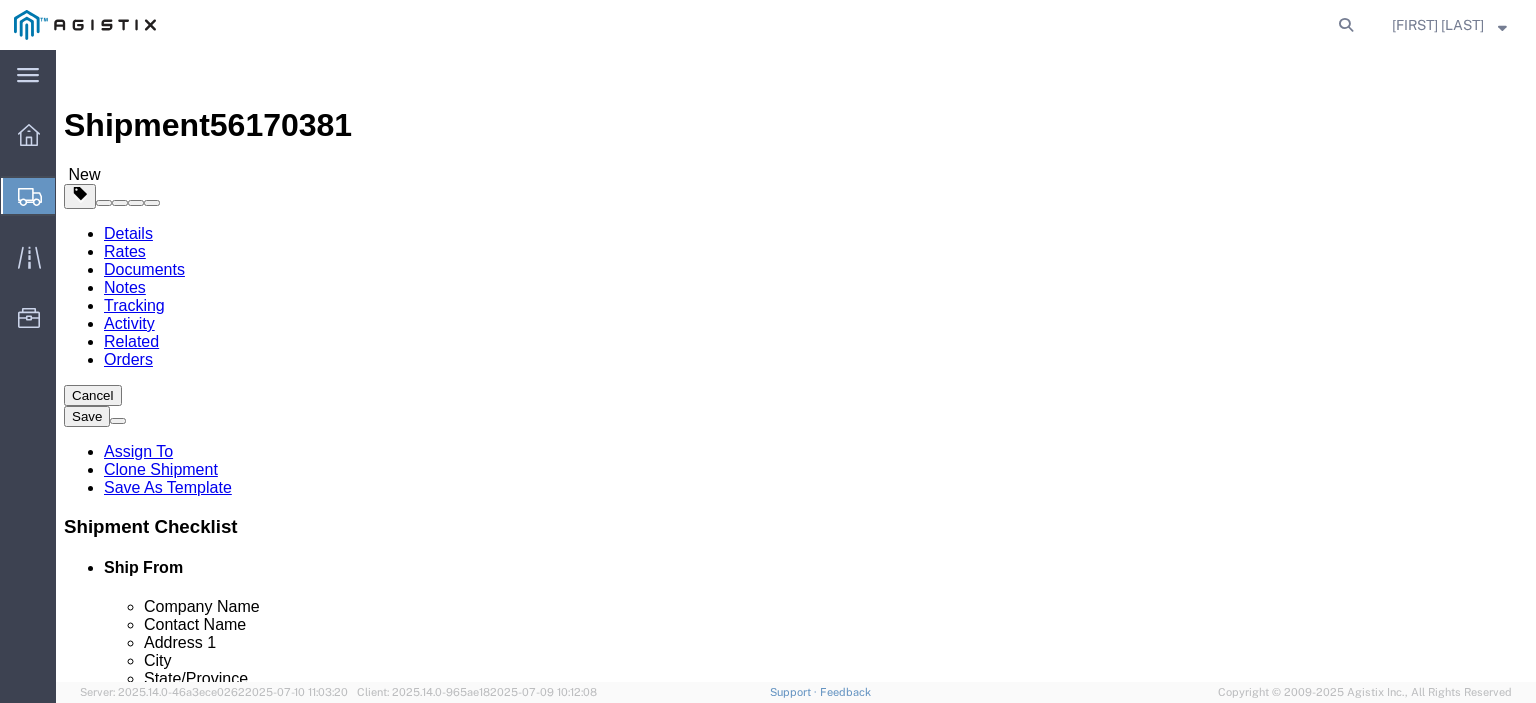 click on "Rate Shipment" 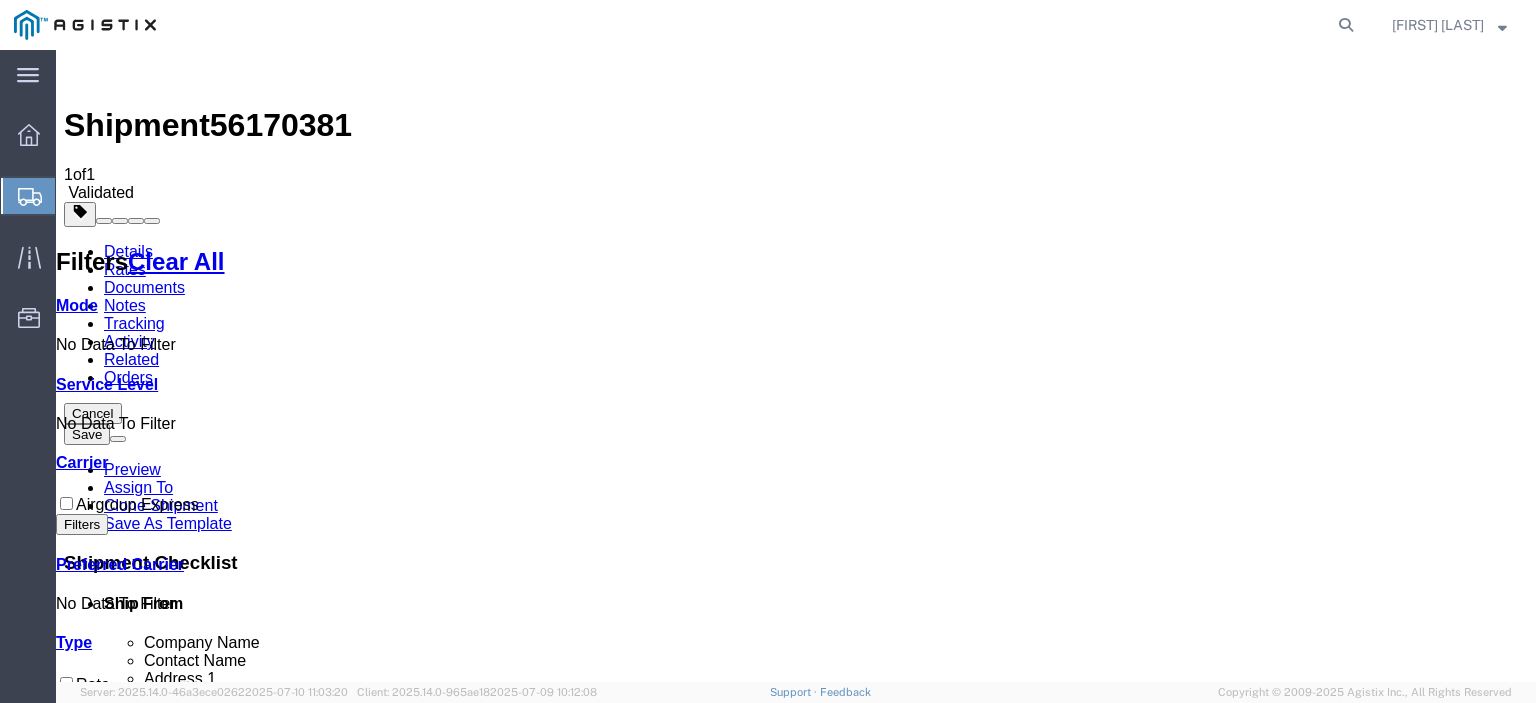click at bounding box center [1071, 1654] 